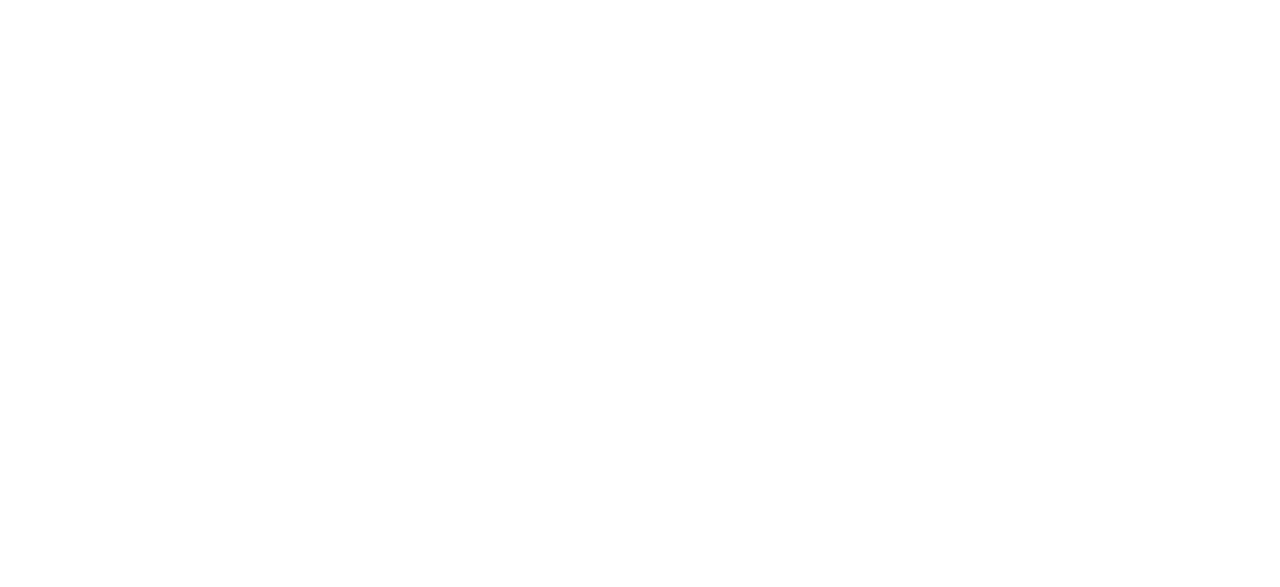 scroll, scrollTop: 0, scrollLeft: 0, axis: both 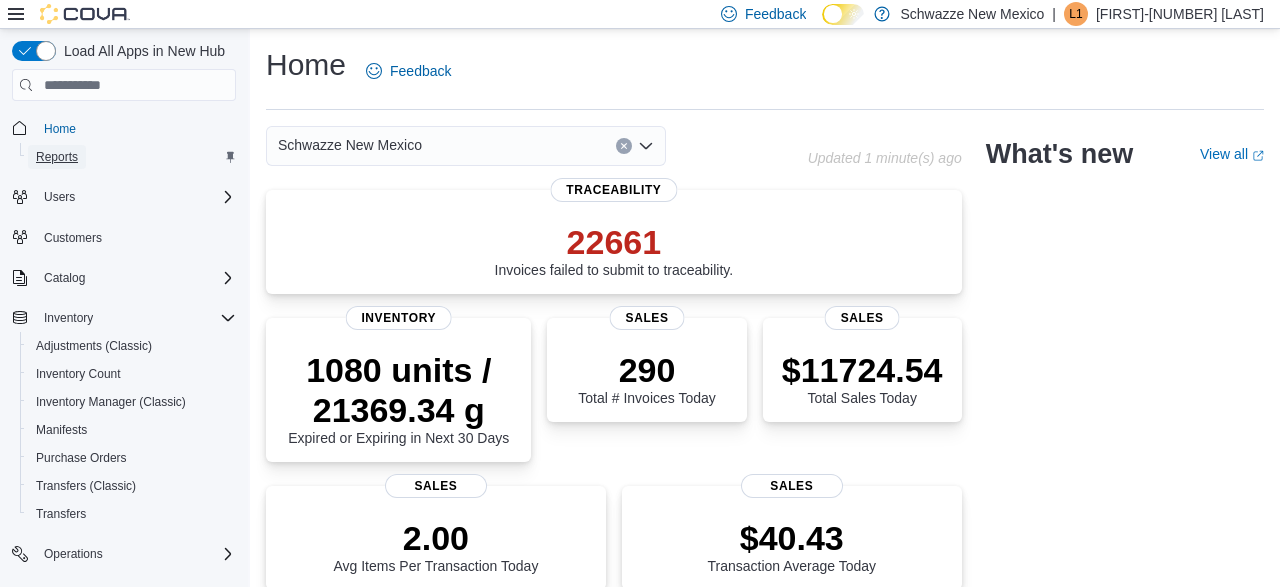 click on "Reports" at bounding box center [57, 157] 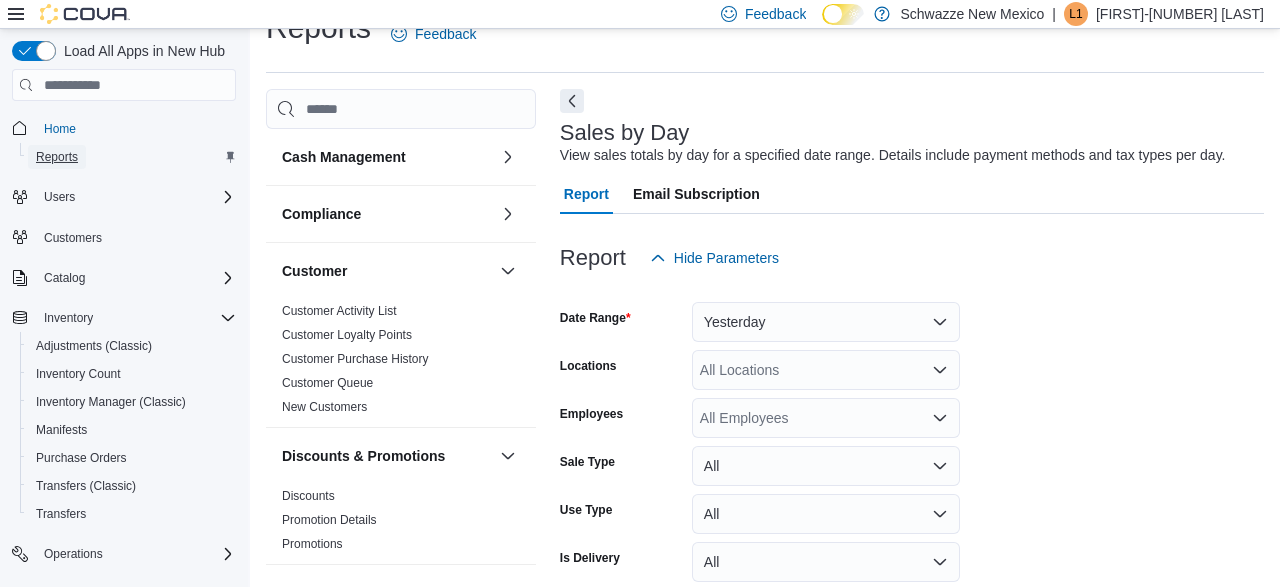 scroll, scrollTop: 45, scrollLeft: 0, axis: vertical 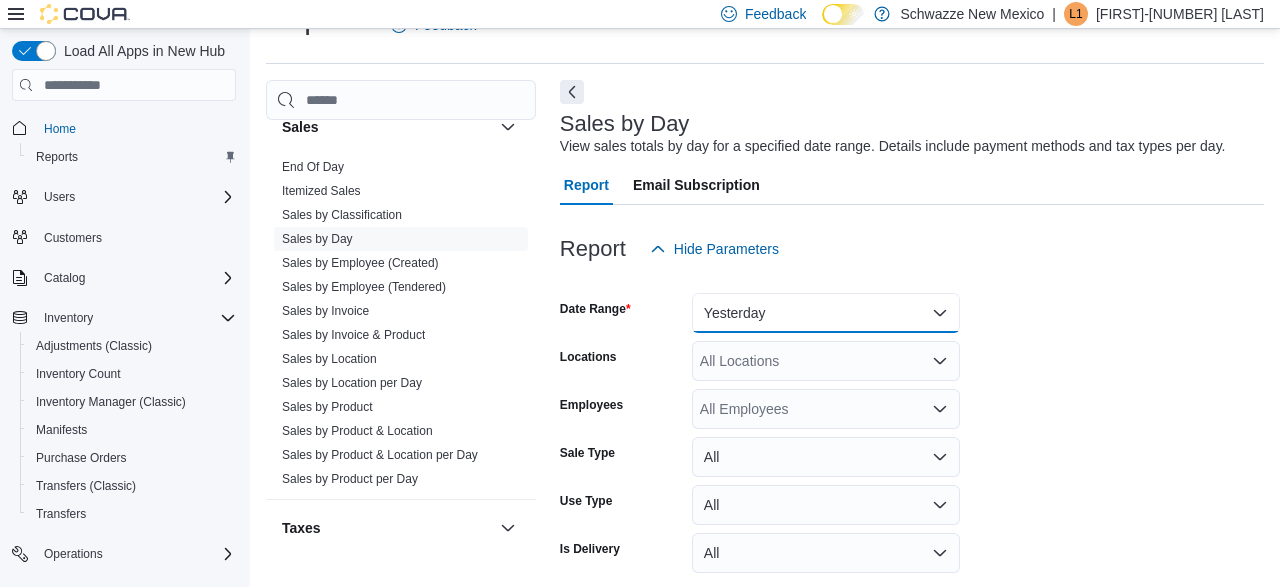 click on "Yesterday" at bounding box center [826, 313] 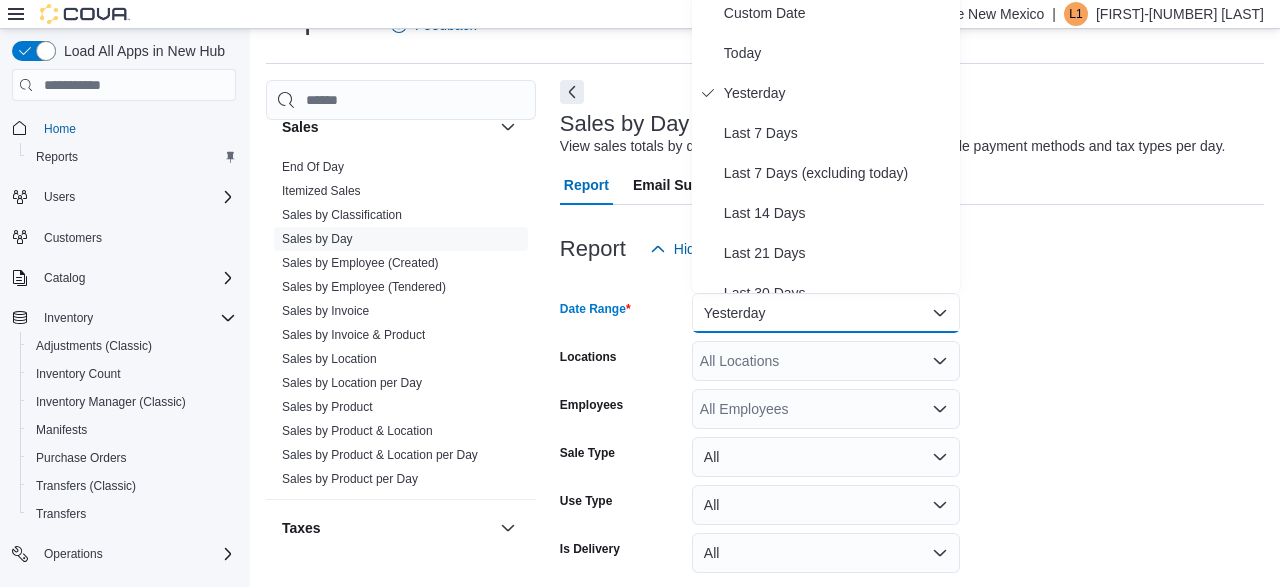 click on "All Locations" at bounding box center (826, 361) 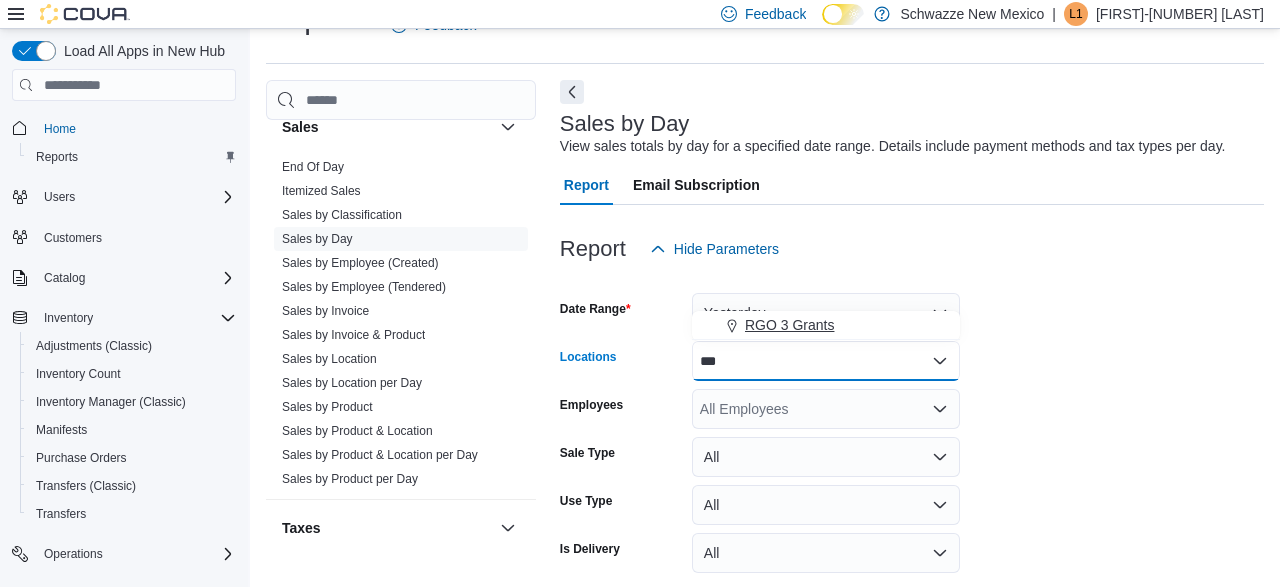 type on "***" 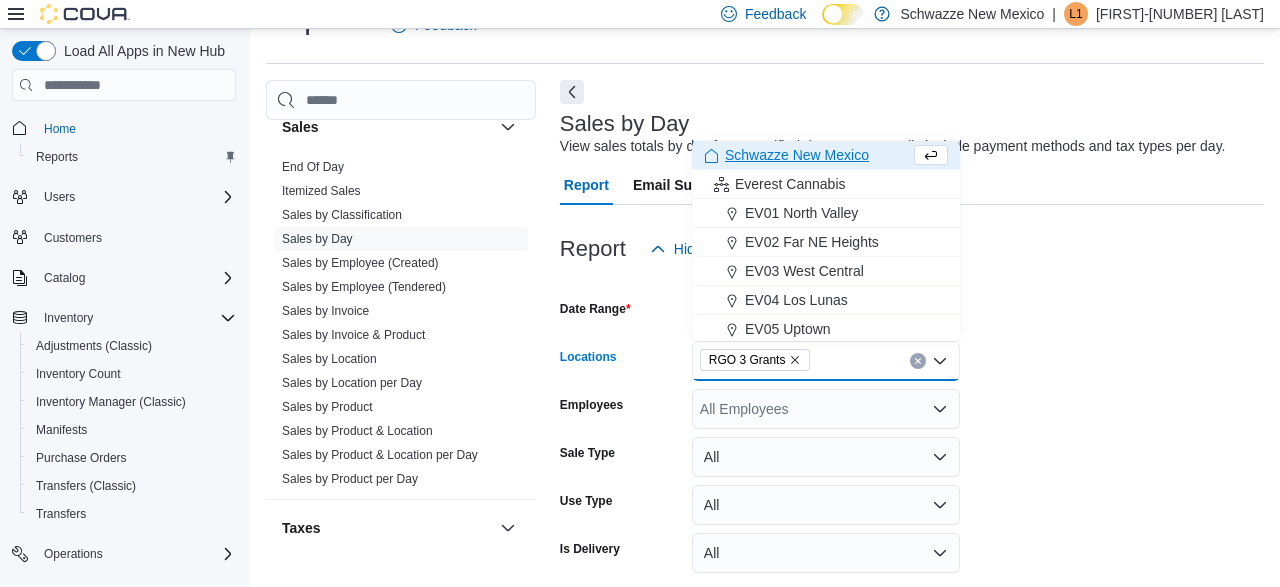 click at bounding box center [912, 281] 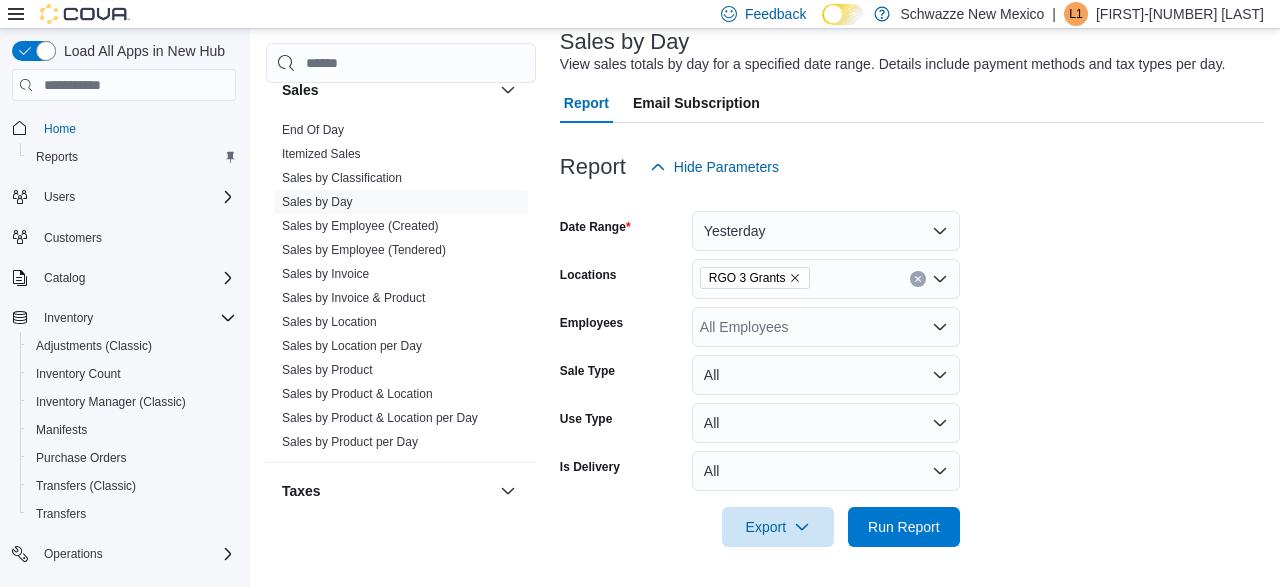 scroll, scrollTop: 46, scrollLeft: 0, axis: vertical 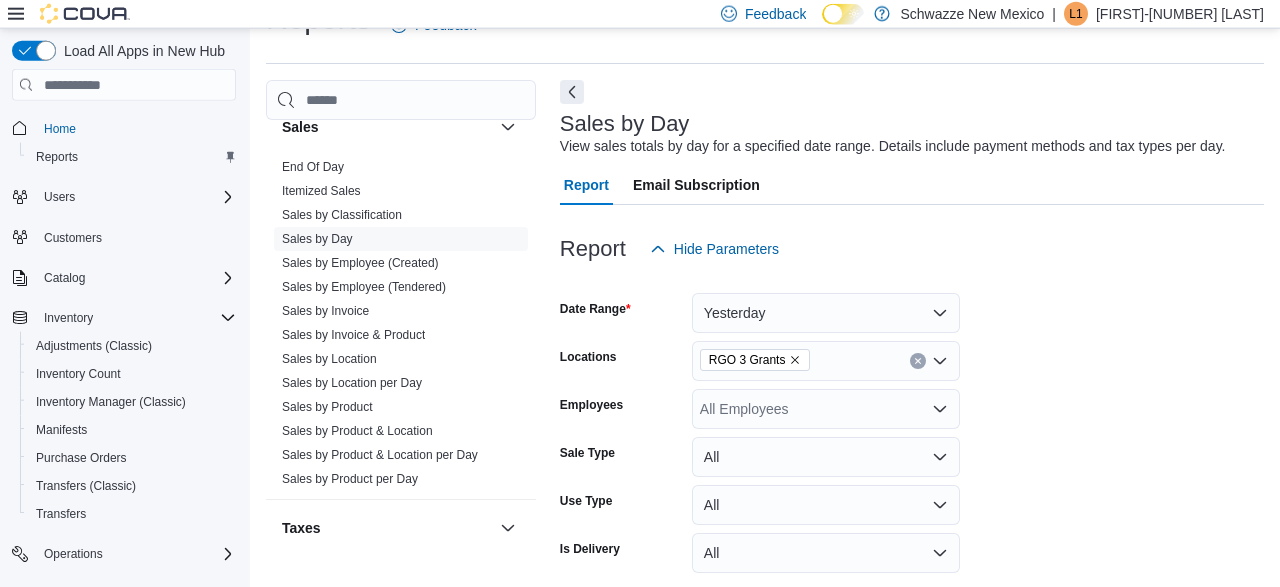 drag, startPoint x: 1273, startPoint y: 93, endPoint x: 1271, endPoint y: 580, distance: 487.00412 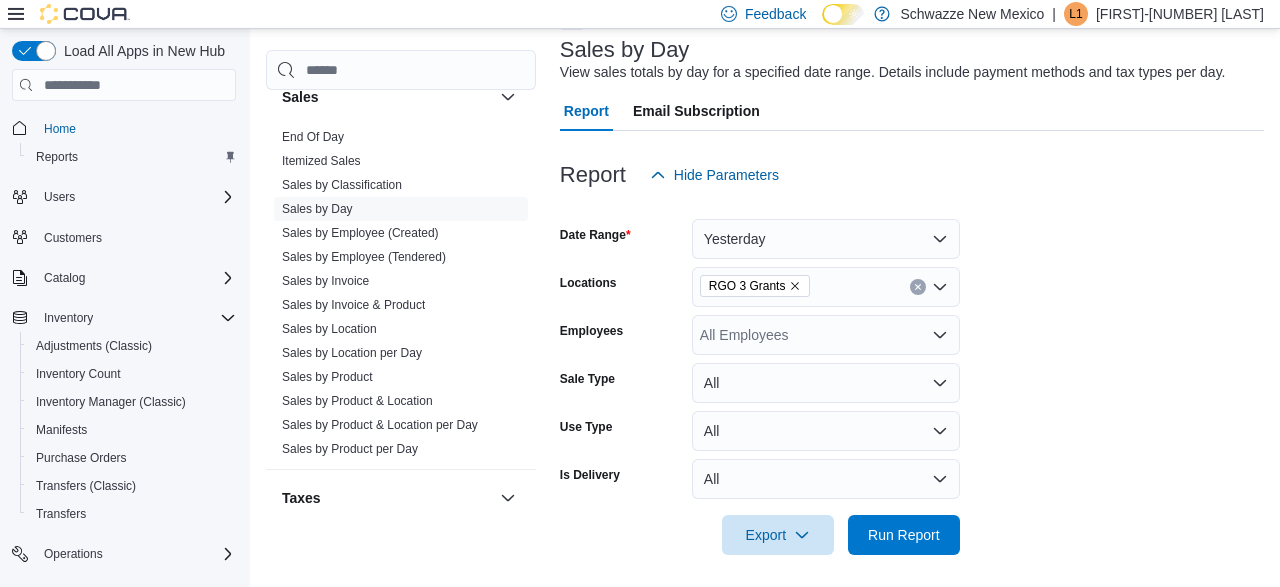 scroll, scrollTop: 128, scrollLeft: 0, axis: vertical 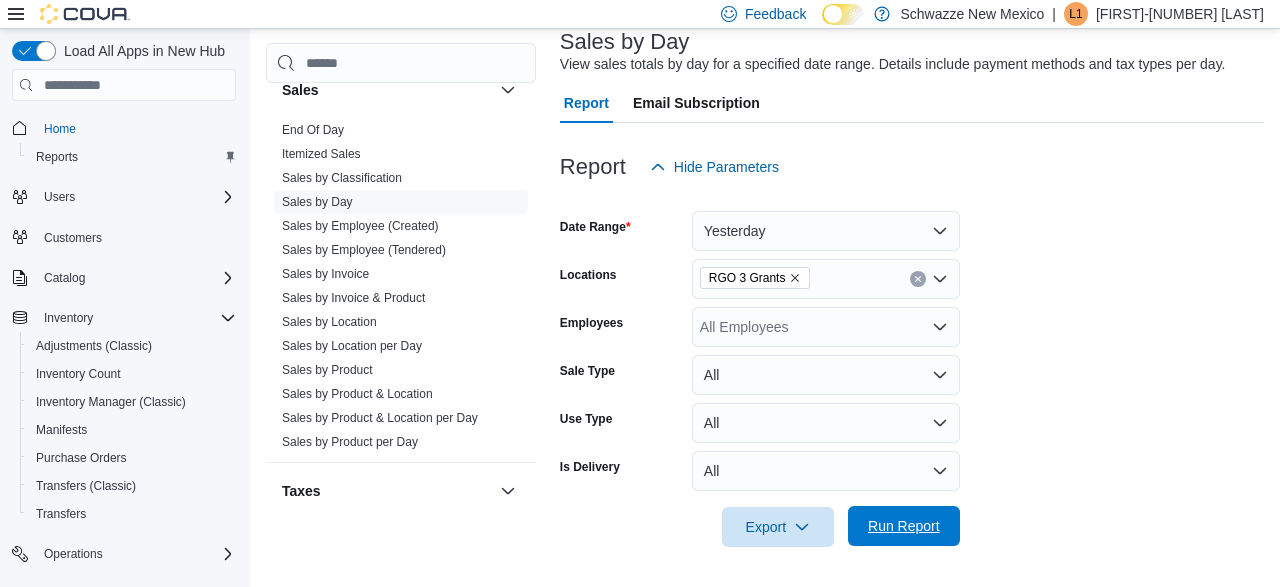click on "Run Report" at bounding box center [904, 526] 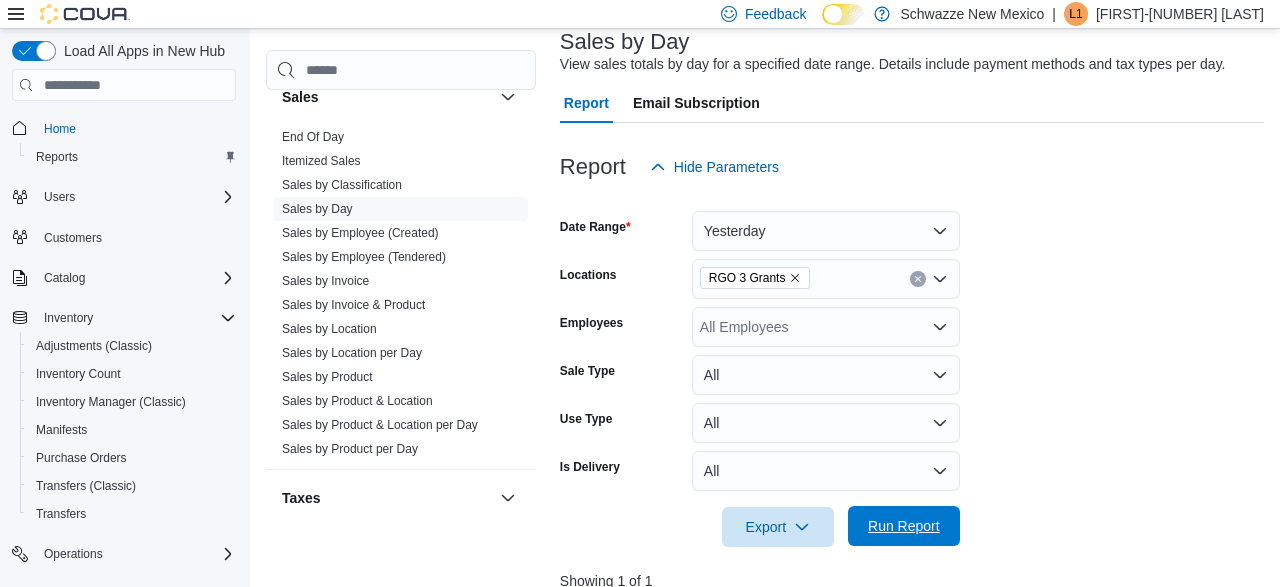 click on "Run Report" at bounding box center [904, 526] 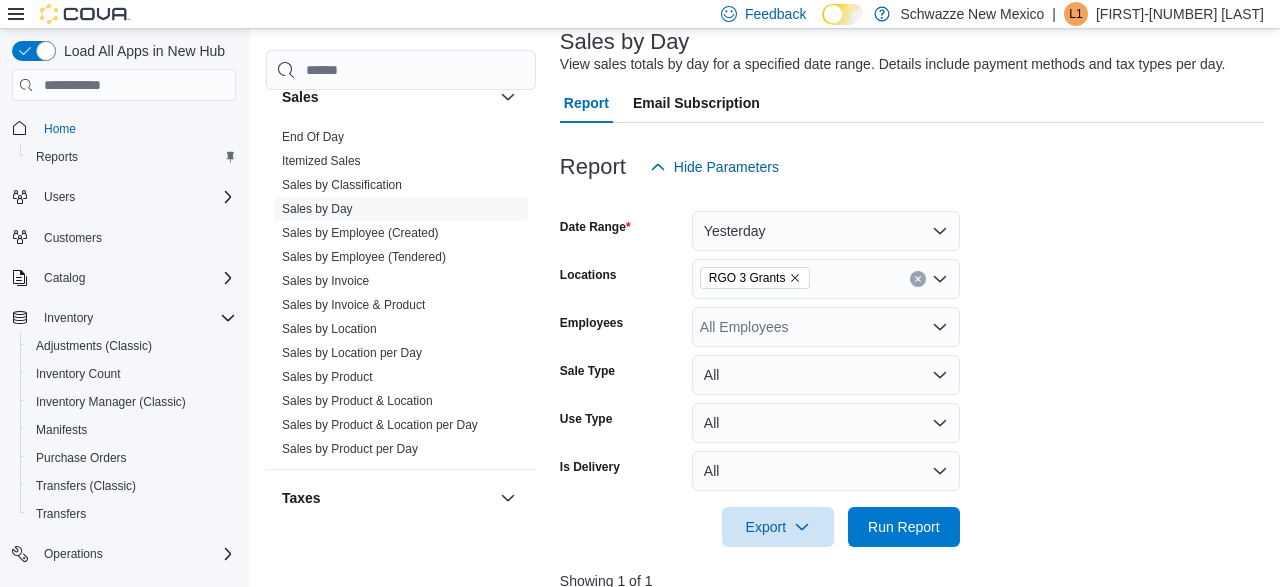 scroll, scrollTop: 622, scrollLeft: 0, axis: vertical 